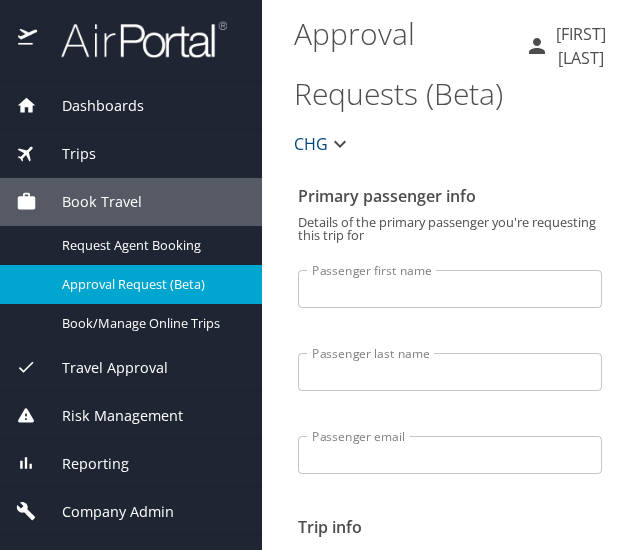 scroll, scrollTop: 0, scrollLeft: 0, axis: both 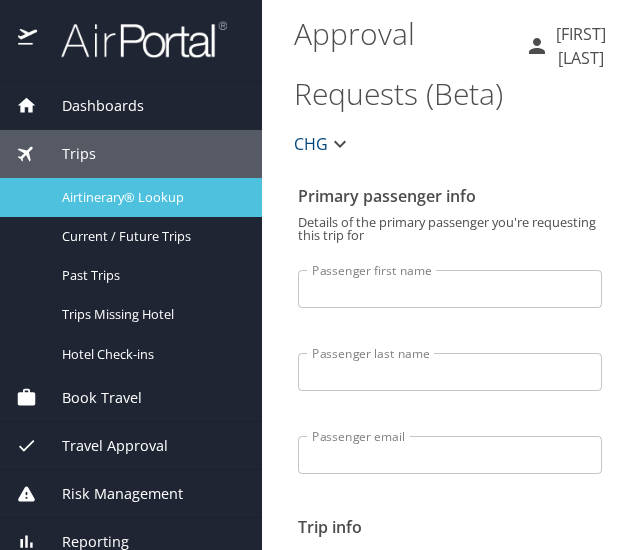 click on "Airtinerary® Lookup" at bounding box center (150, 197) 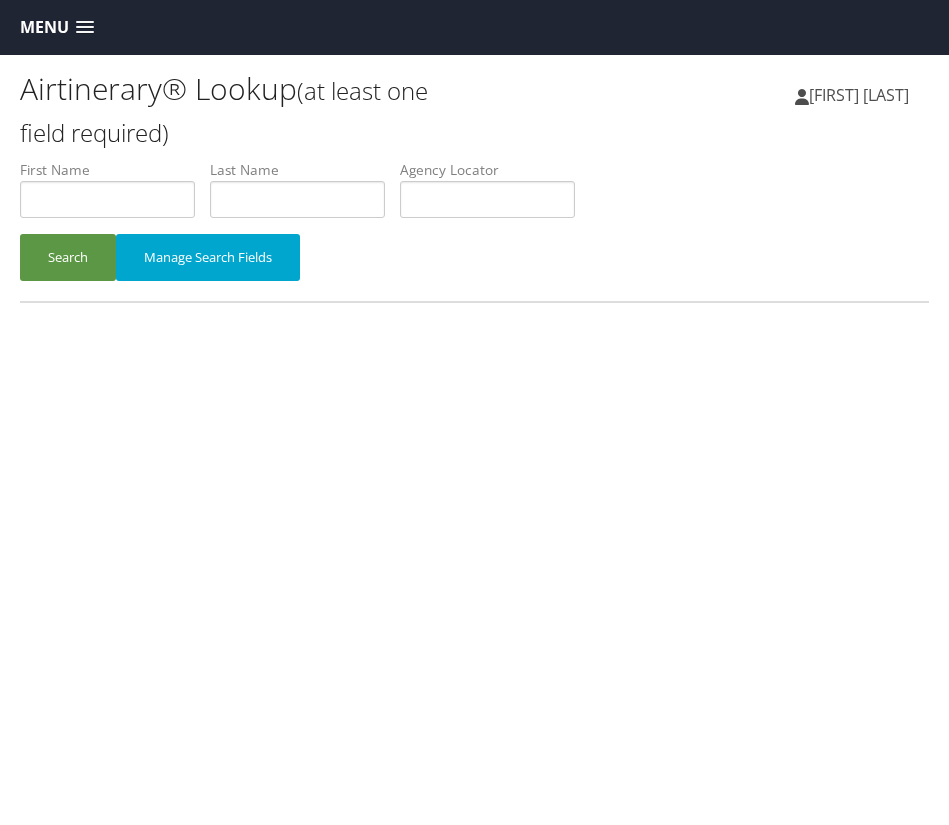 scroll, scrollTop: 0, scrollLeft: 0, axis: both 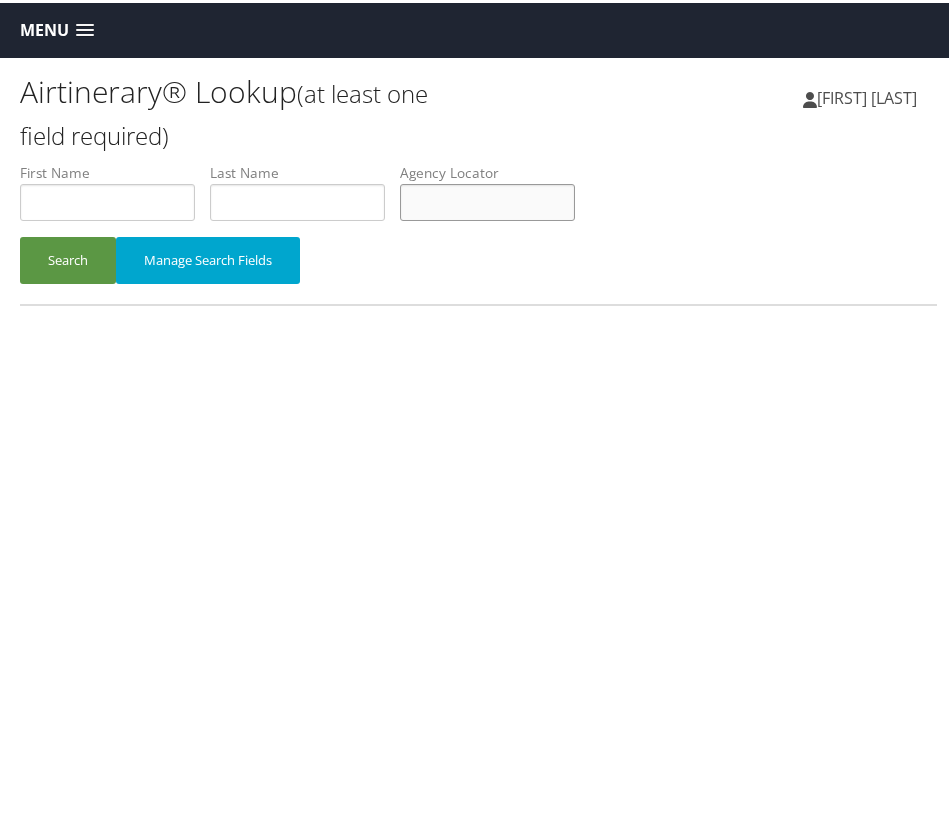 click at bounding box center (487, 199) 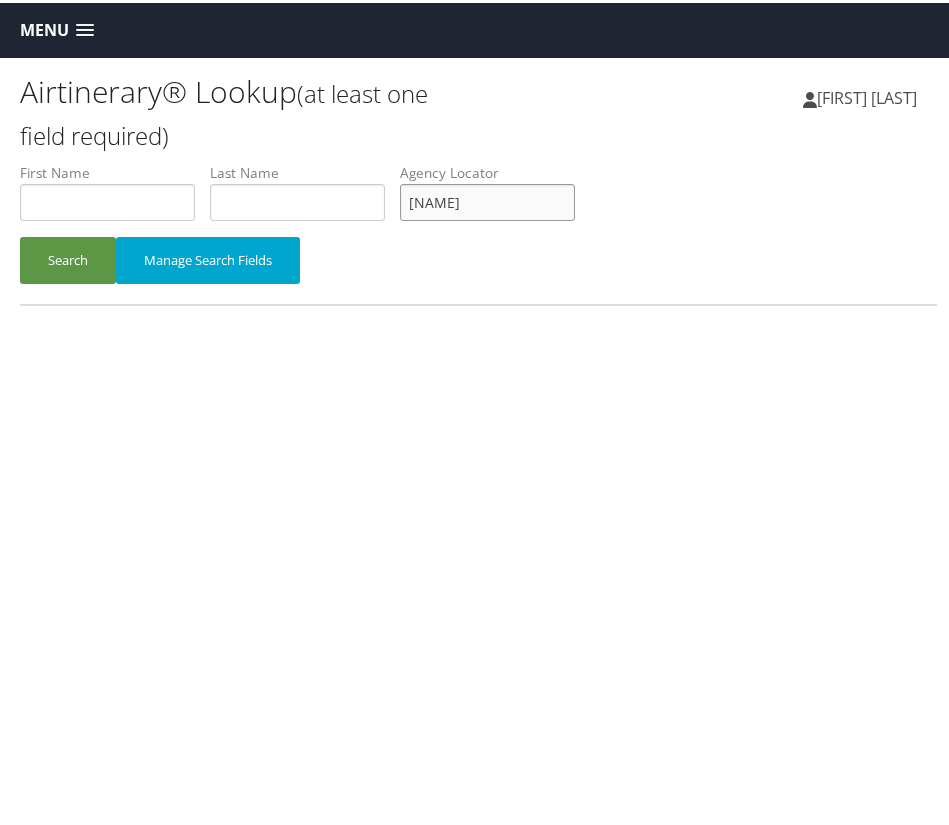 type on "[NAME]" 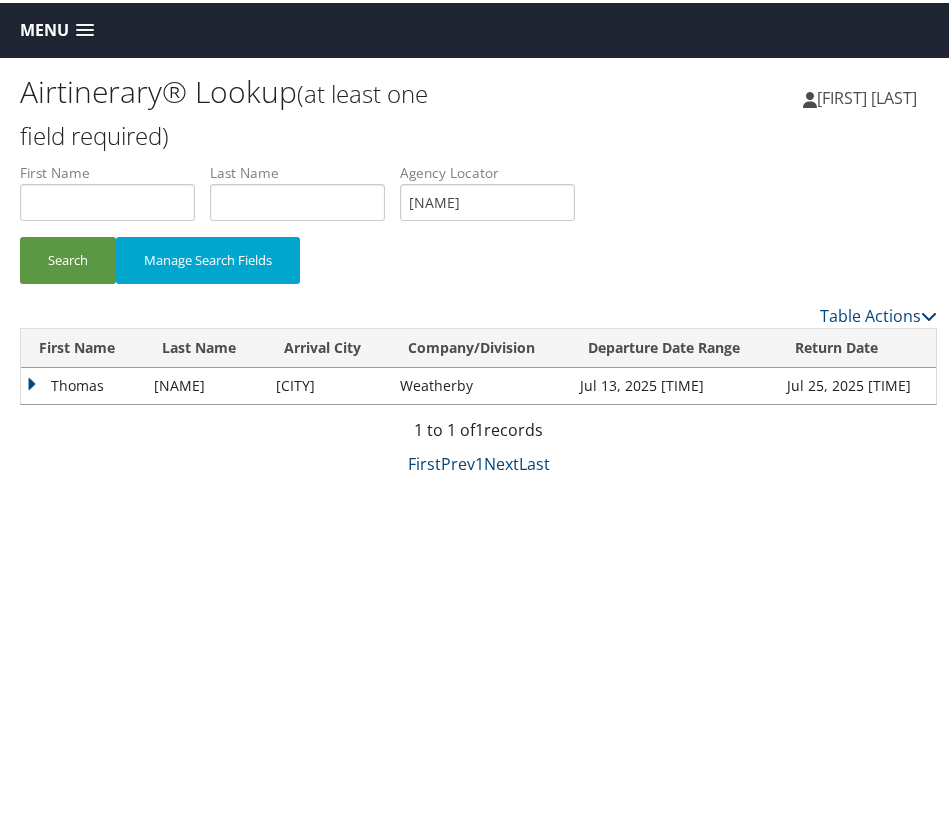 click on "Thomas" at bounding box center (82, 383) 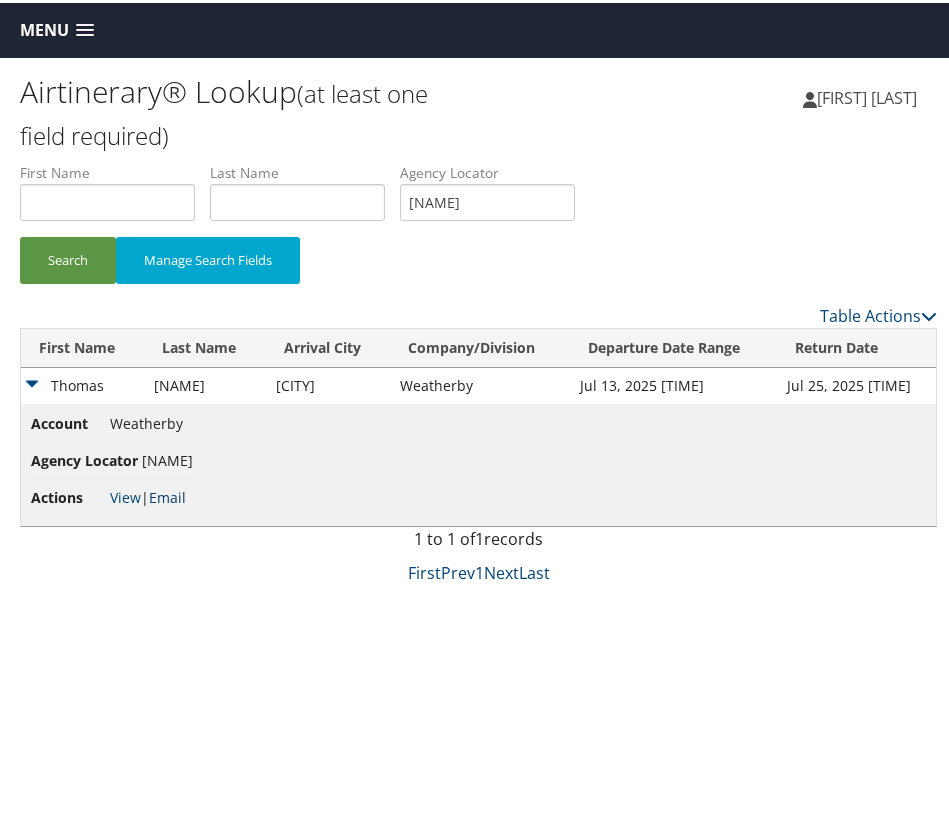 click on "Email" at bounding box center [167, 494] 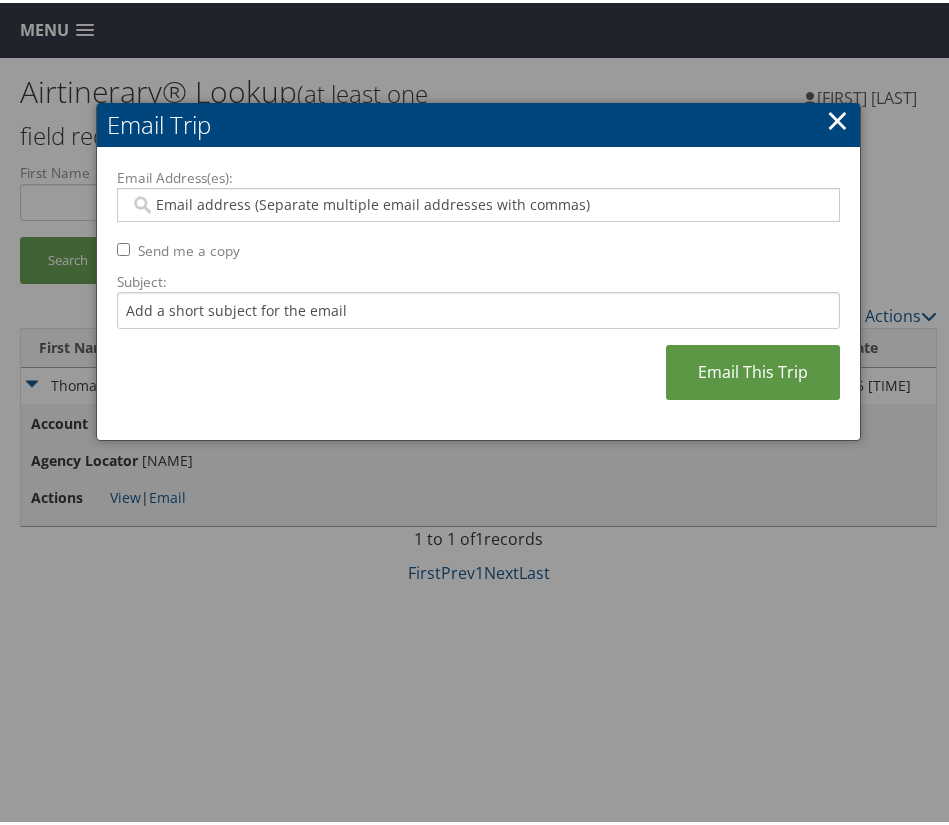 drag, startPoint x: 206, startPoint y: 334, endPoint x: 195, endPoint y: 303, distance: 32.89377 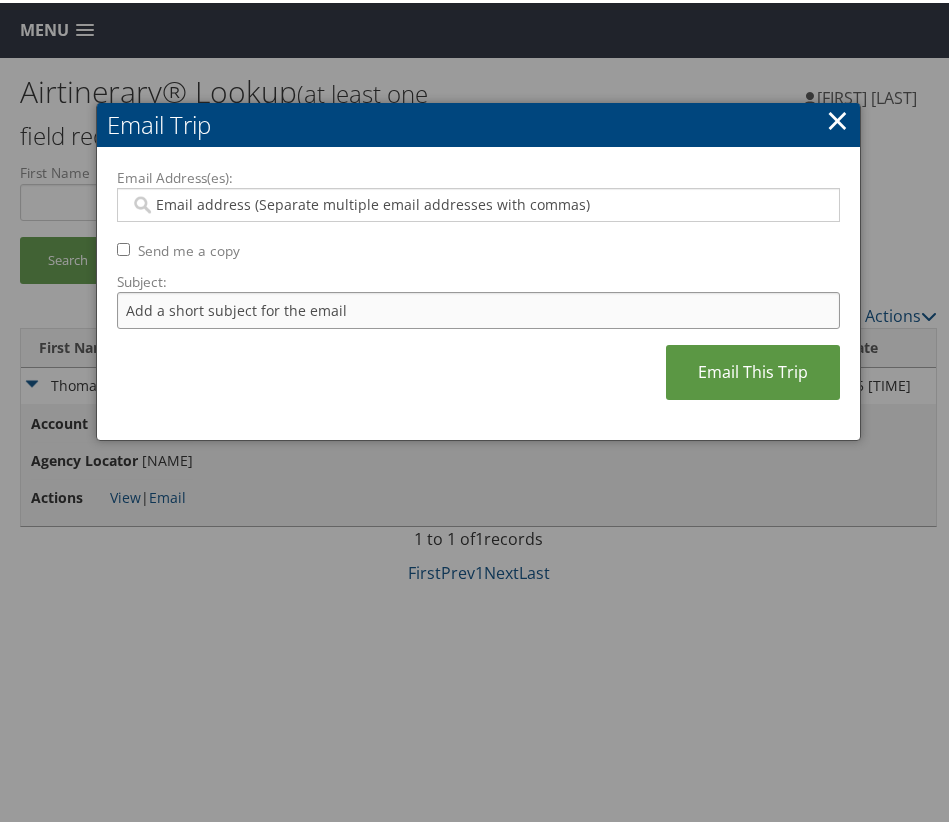 click on "Subject:" at bounding box center [479, 307] 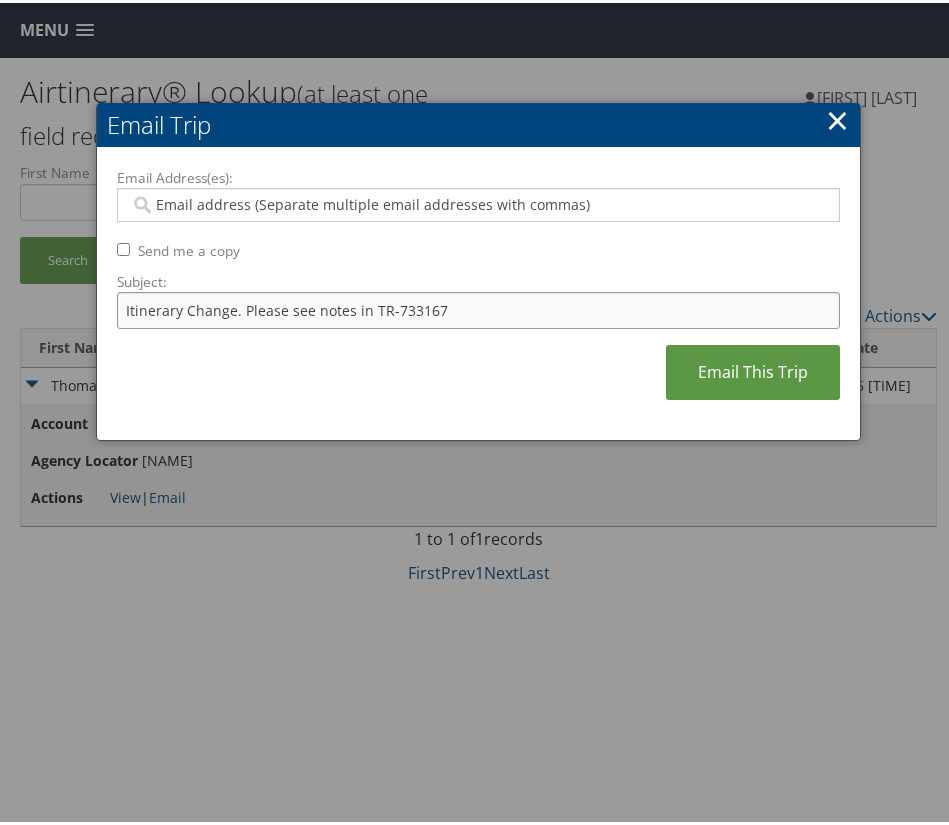 click on "Itinerary Change. Please see notes in TR-733167" at bounding box center [479, 307] 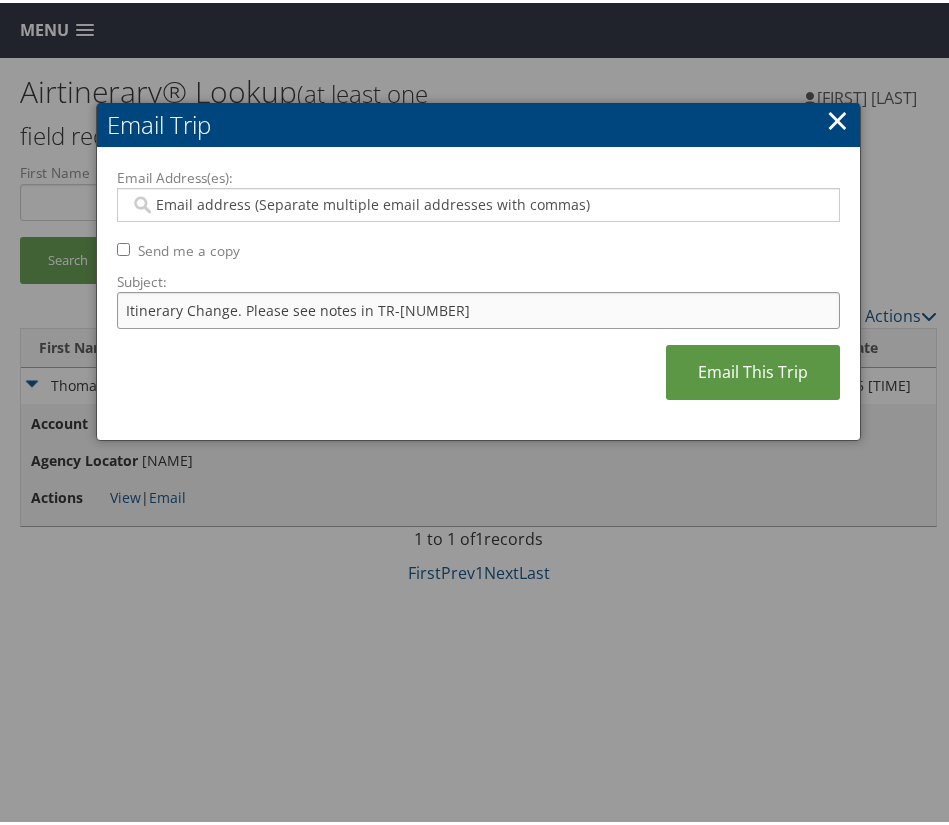 type on "Itinerary Change. Please see notes in TR-[NUMBER]" 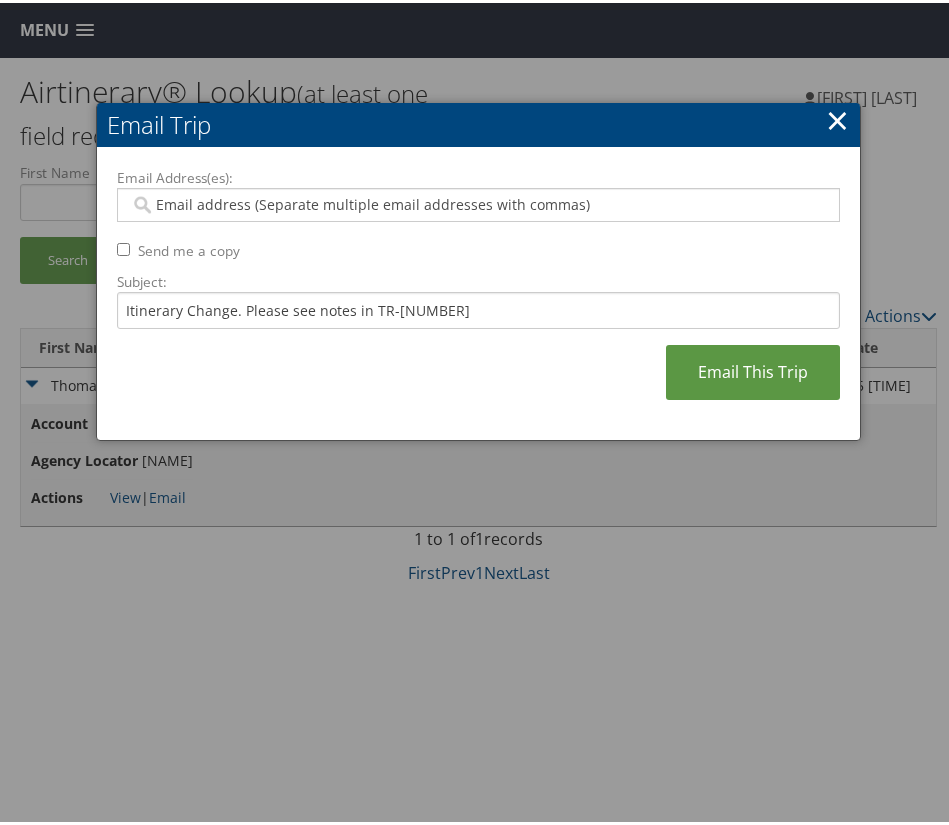 drag, startPoint x: 313, startPoint y: 219, endPoint x: 310, endPoint y: 206, distance: 13.341664 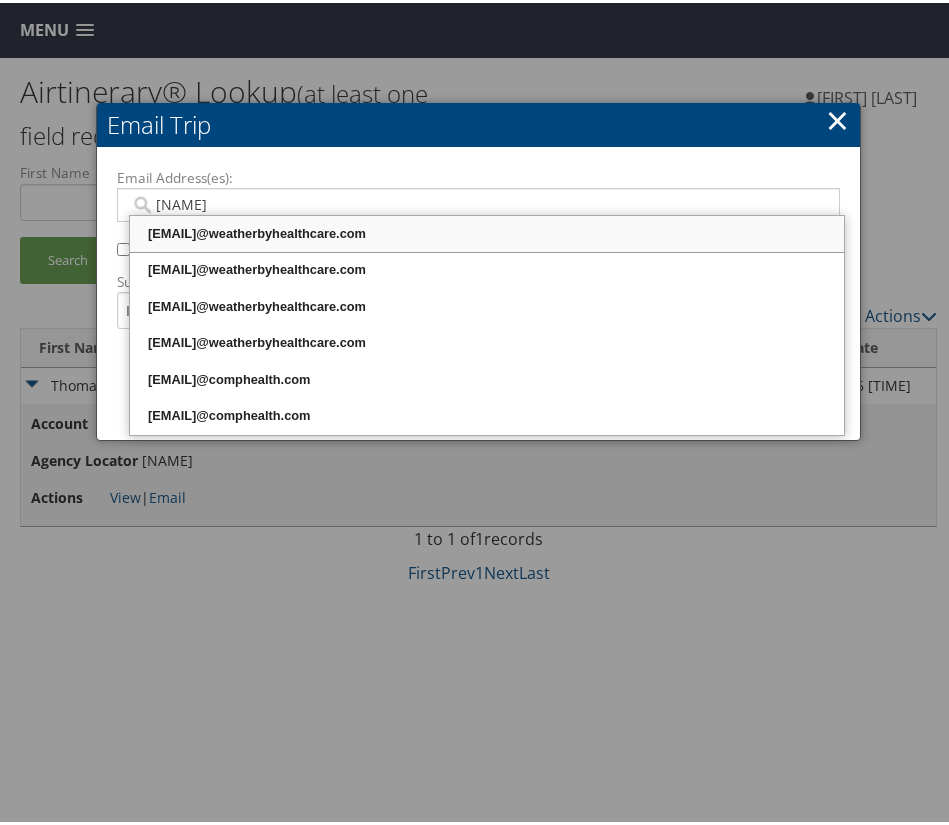 type on "[NAME]" 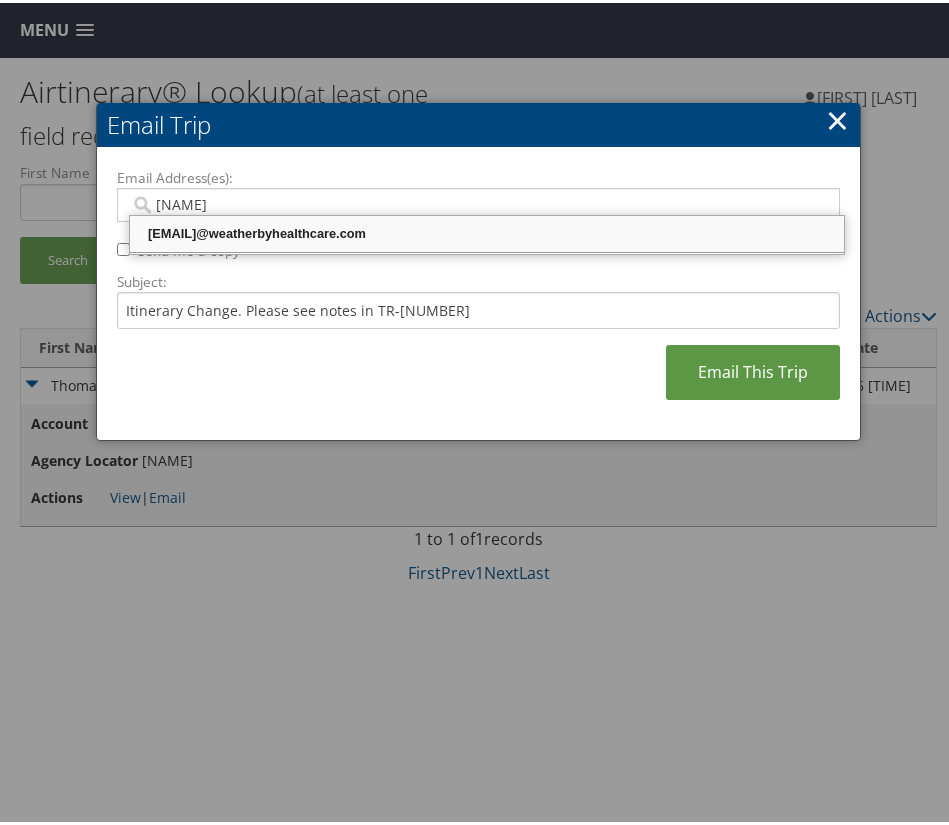 click on "[EMAIL]@weatherbyhealthcare.com" at bounding box center (487, 231) 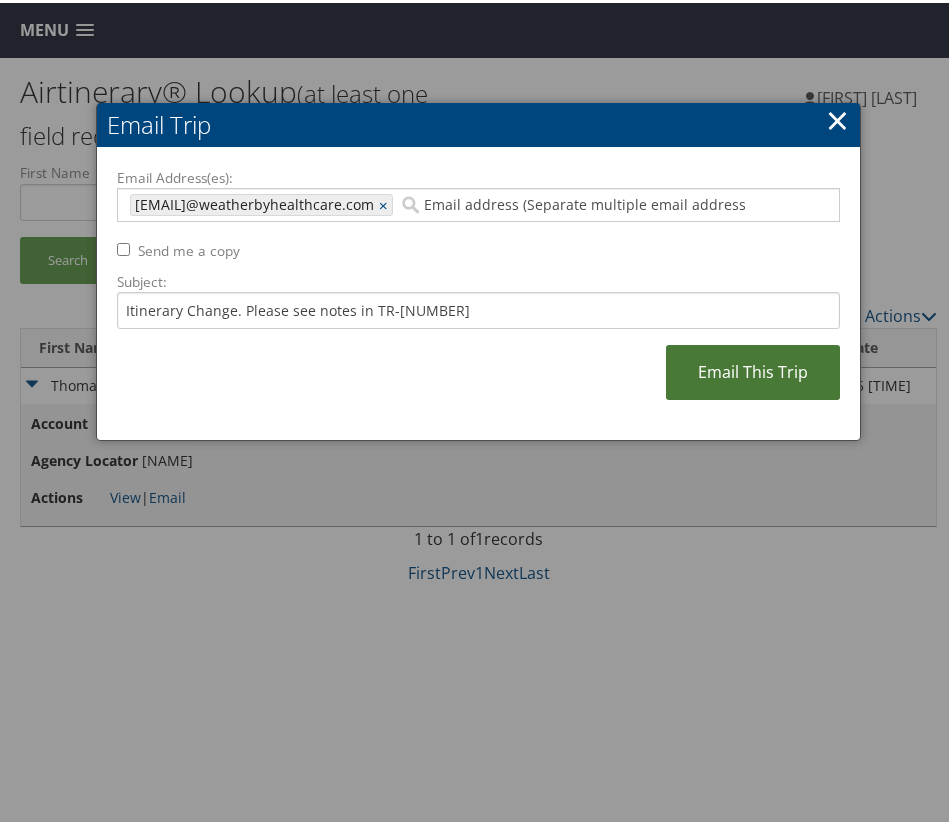 click on "Email This Trip" at bounding box center [753, 369] 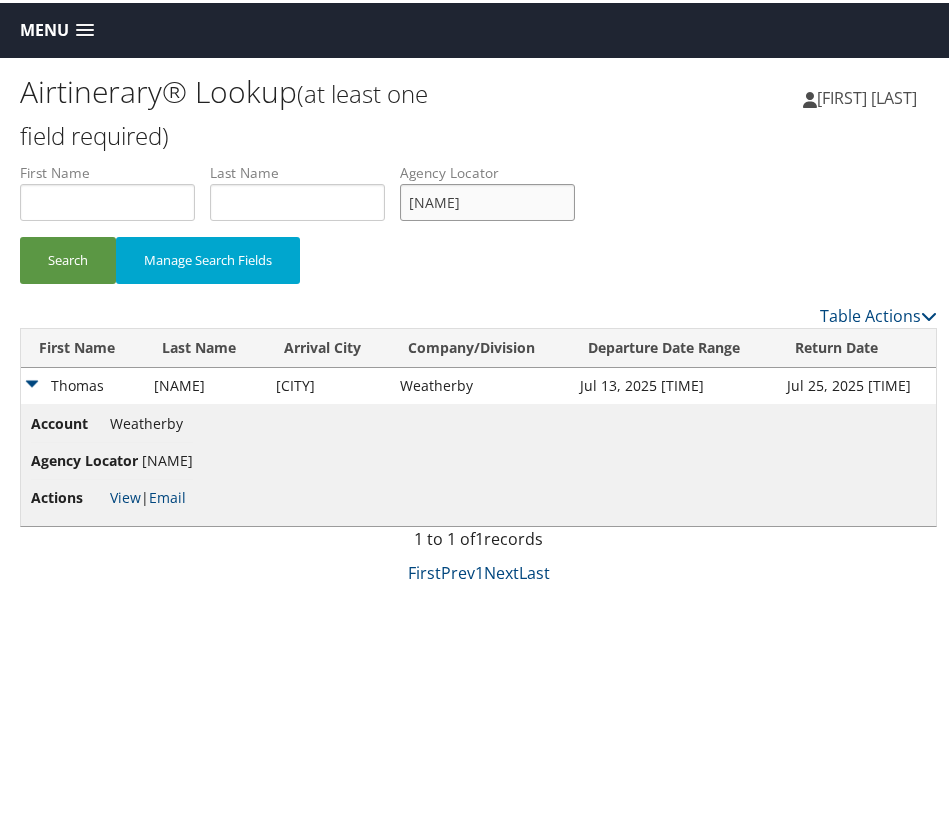 click on "[NAME]" at bounding box center (487, 199) 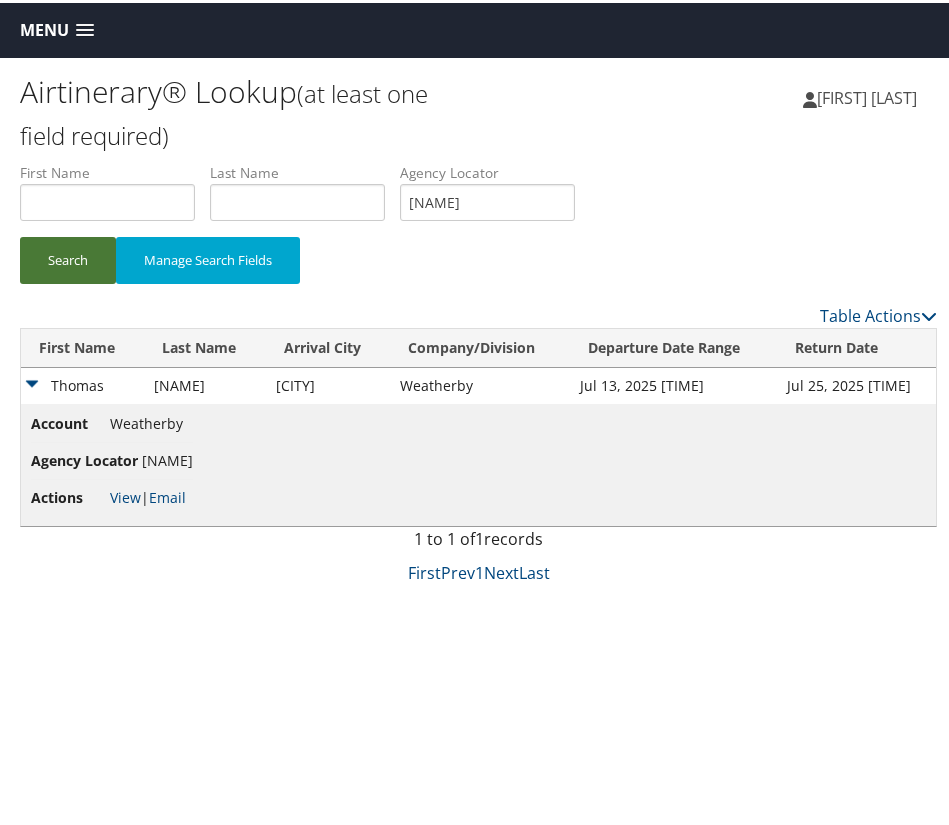 drag, startPoint x: 48, startPoint y: 268, endPoint x: 38, endPoint y: 288, distance: 22.36068 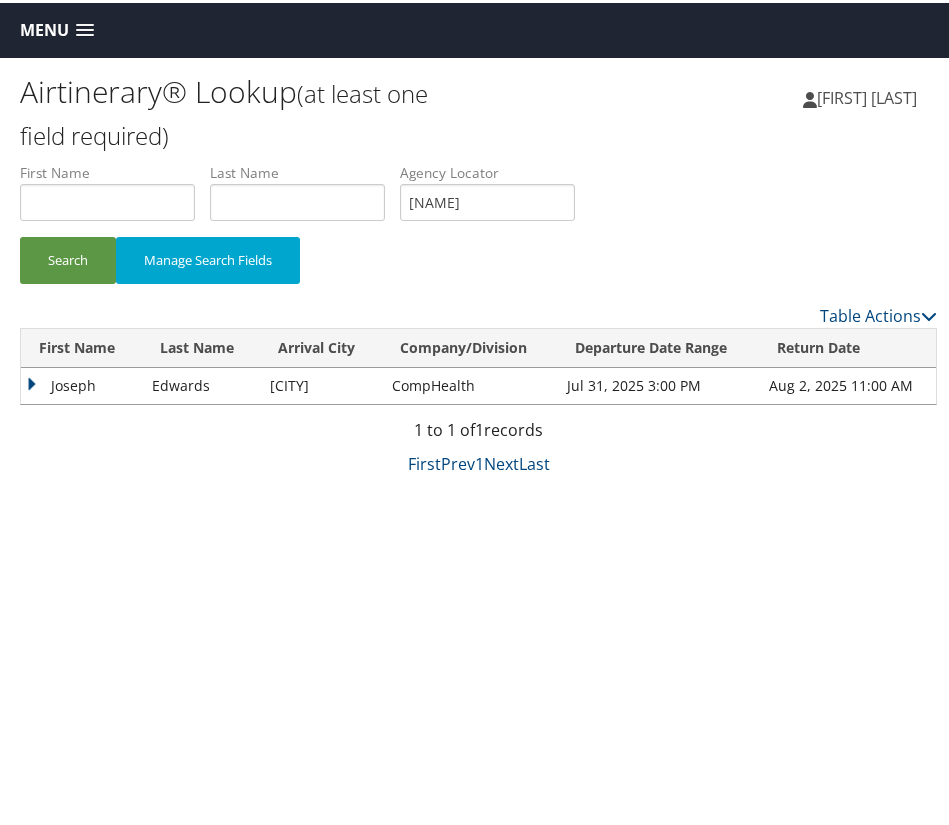 click on "Agency Locator" at bounding box center (495, 170) 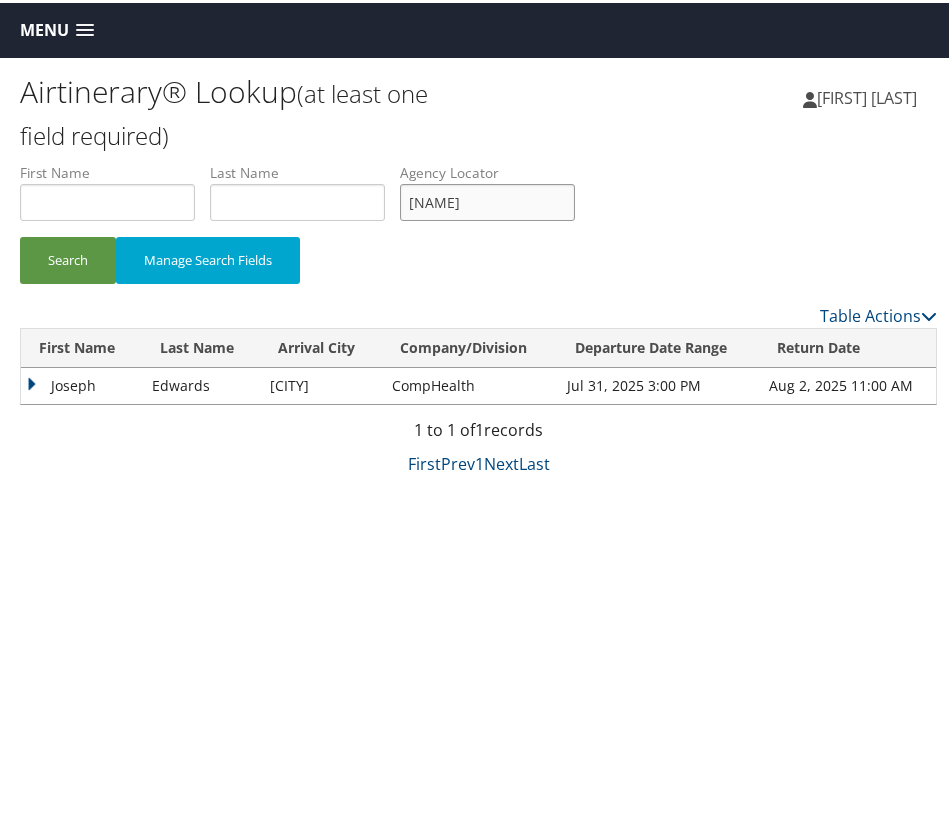 click on "[NAME]" at bounding box center (487, 199) 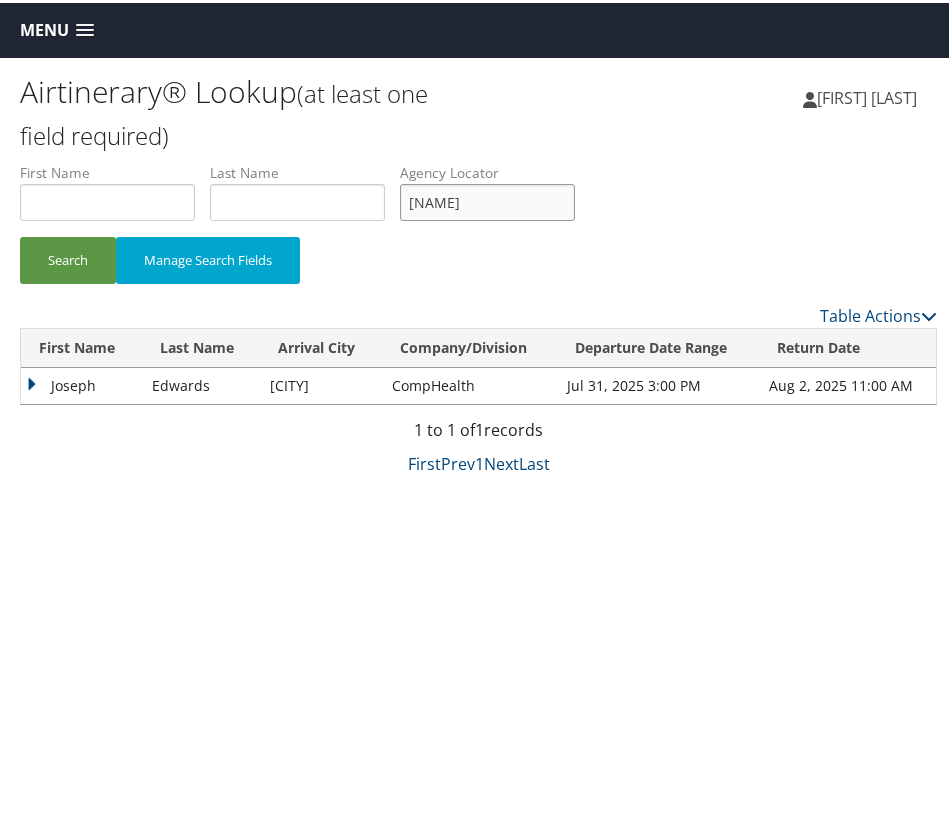paste on "[NAME]" 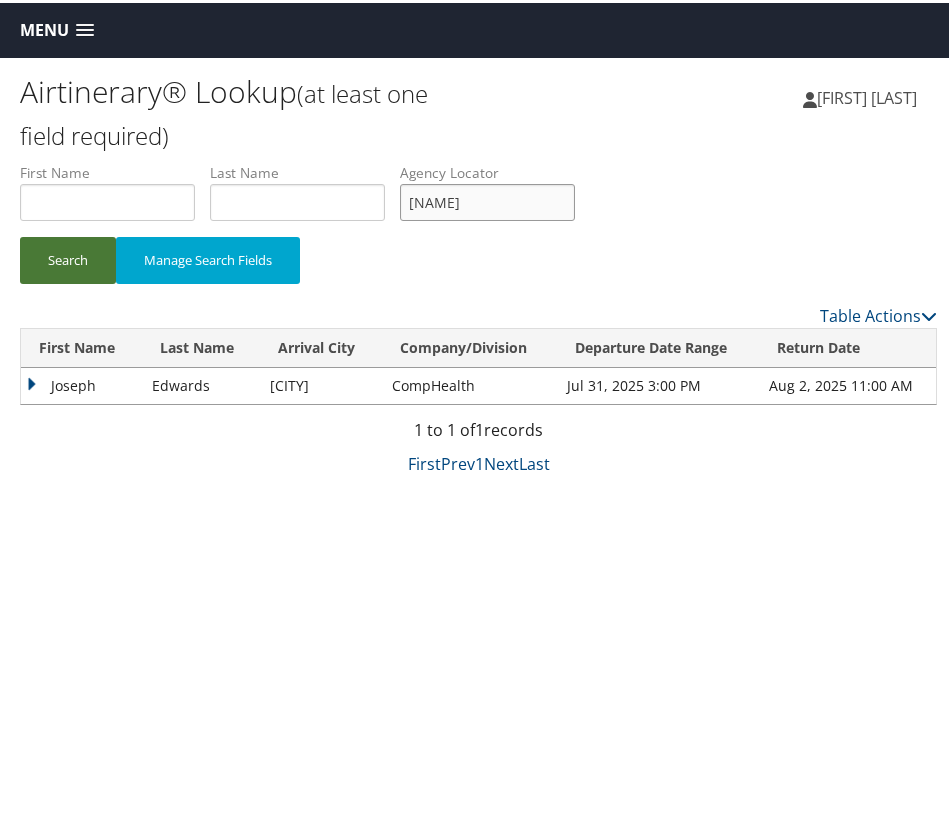 type on "[NAME]" 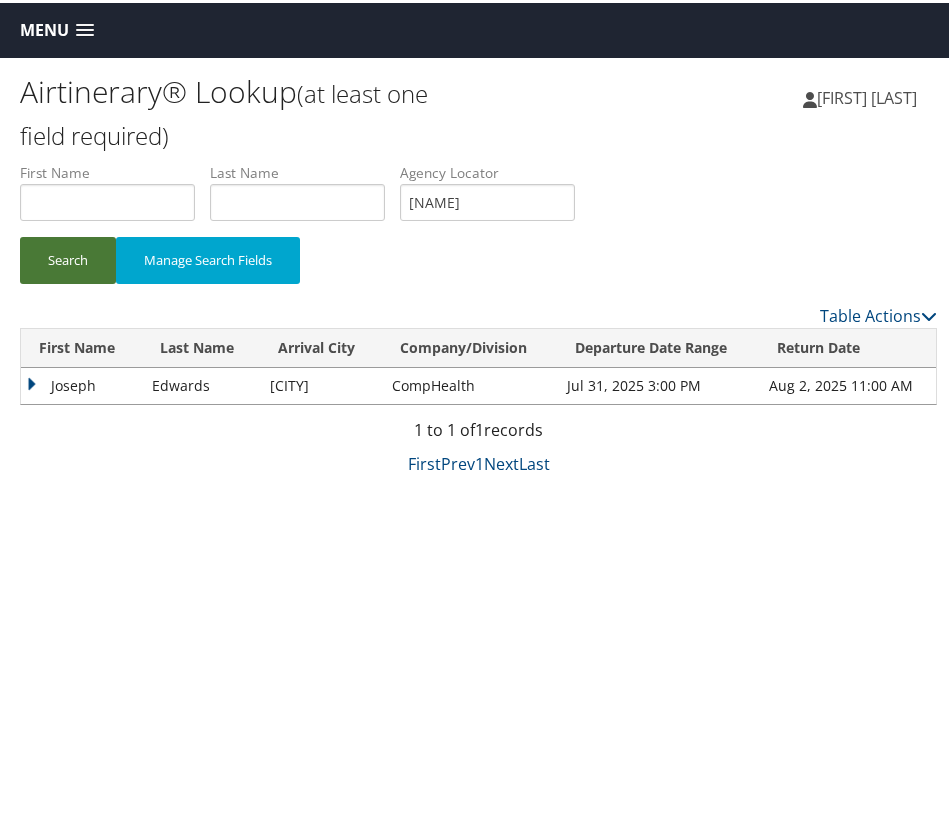 drag, startPoint x: 58, startPoint y: 275, endPoint x: 37, endPoint y: 247, distance: 35 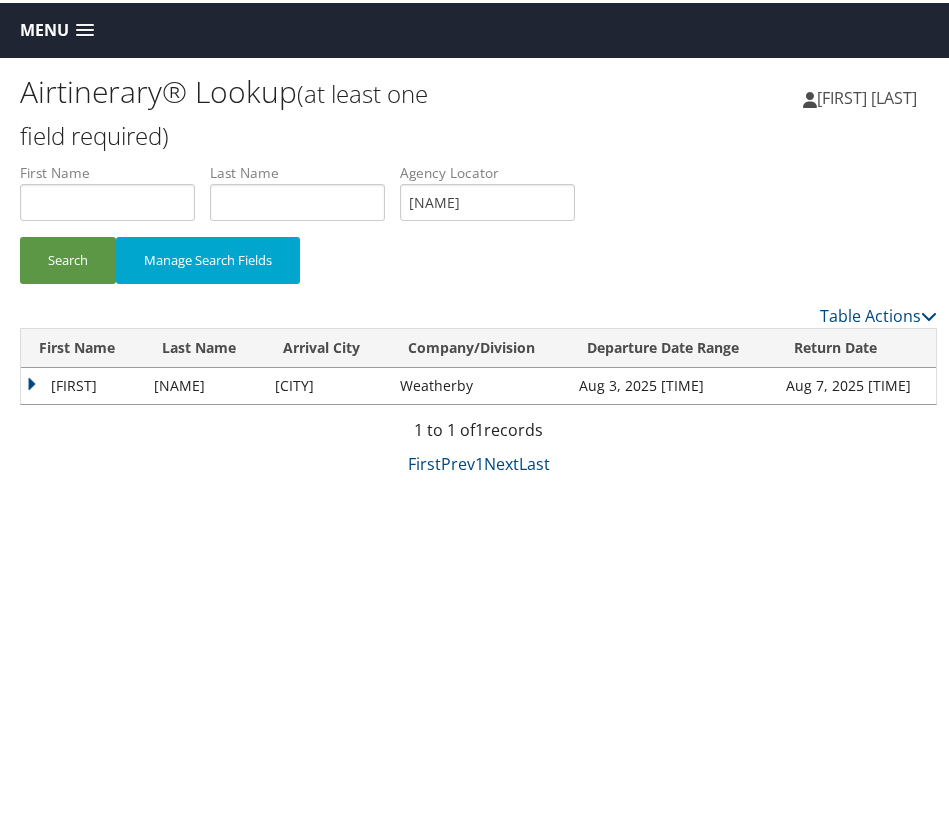 click on "[FIRST]" at bounding box center (82, 383) 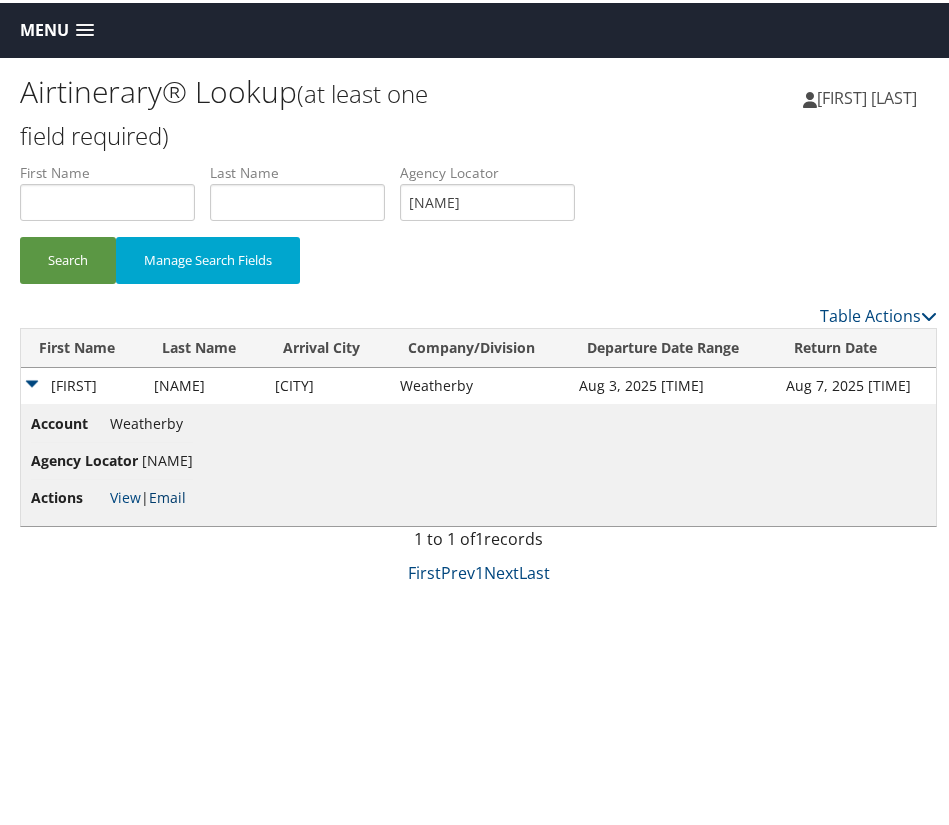 click on "Email" at bounding box center (167, 494) 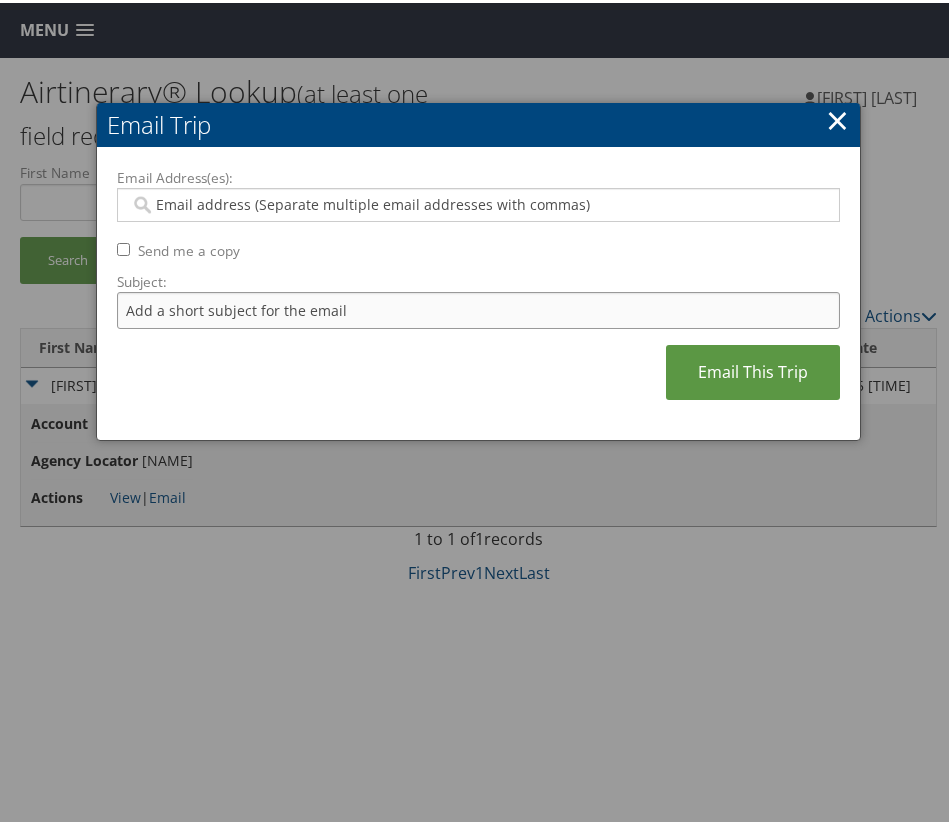 click on "Subject:" at bounding box center (479, 307) 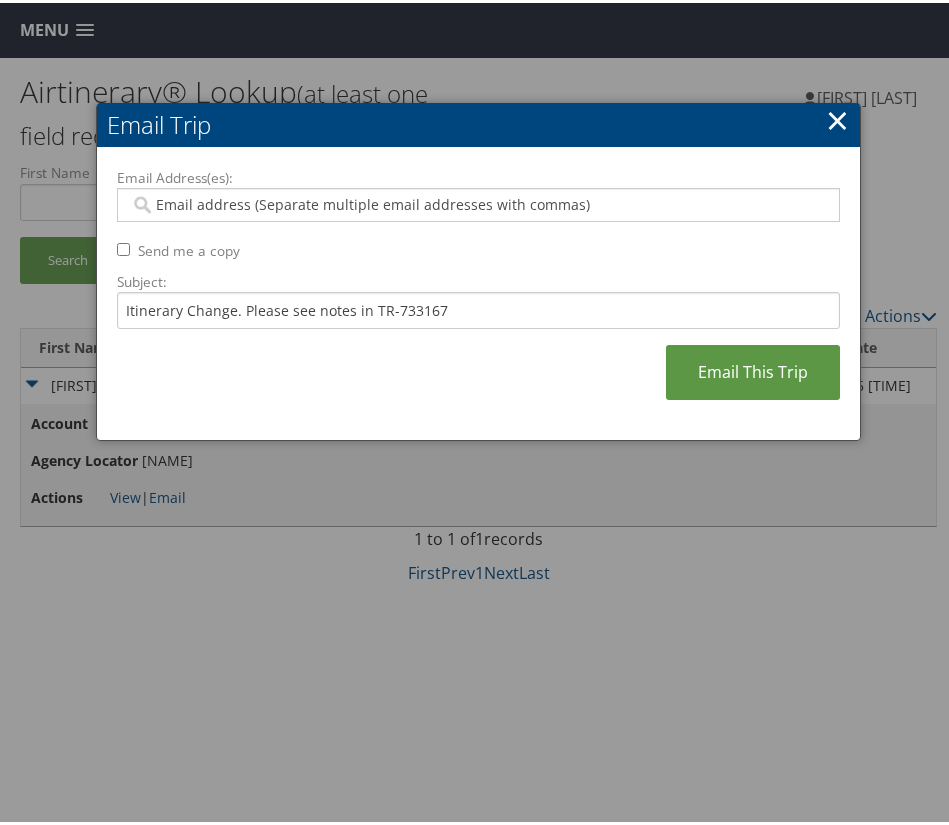 click on "Email Address(es):" at bounding box center [475, 202] 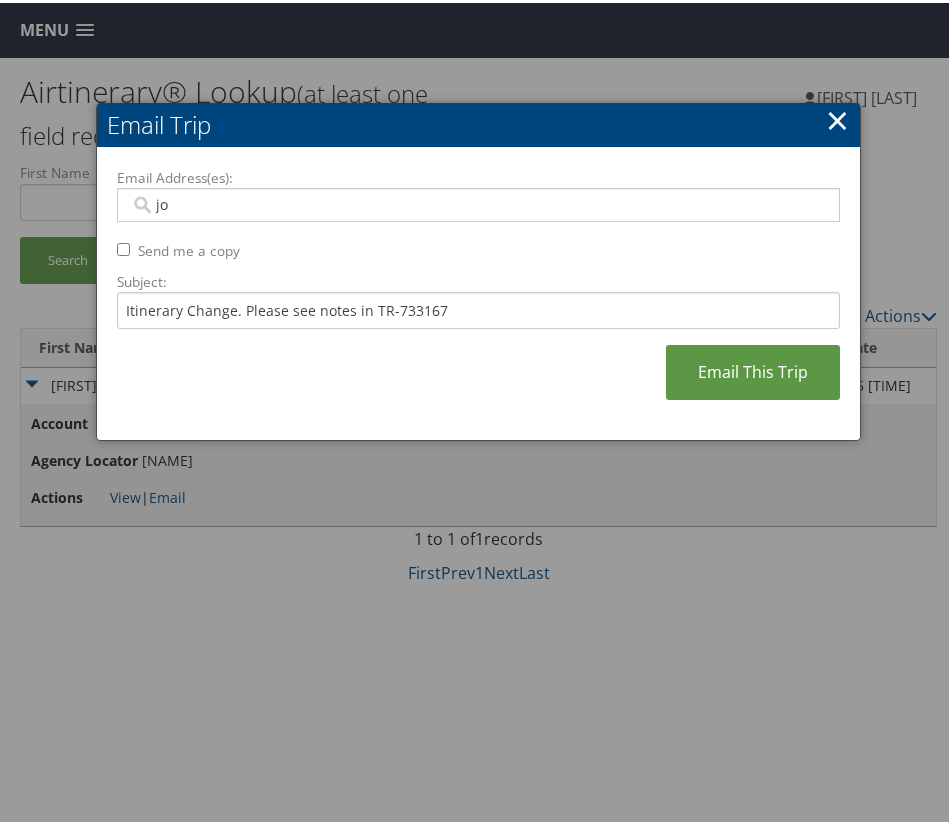 type on "[NAME]" 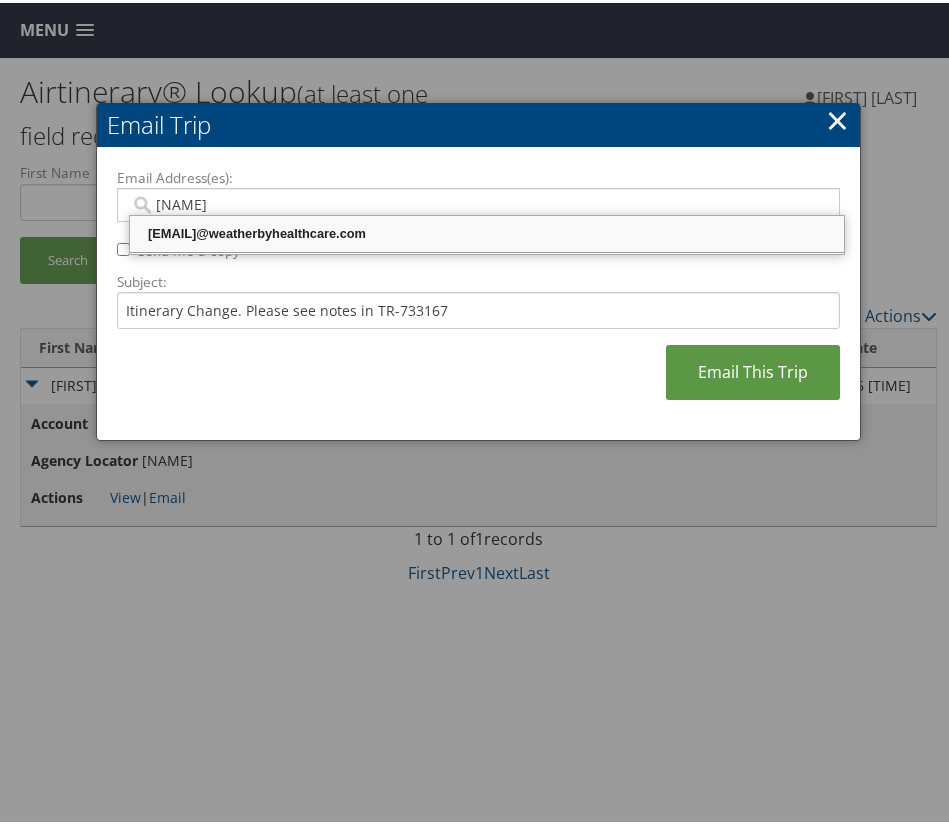 click on "[EMAIL]@weatherbyhealthcare.com" at bounding box center (487, 231) 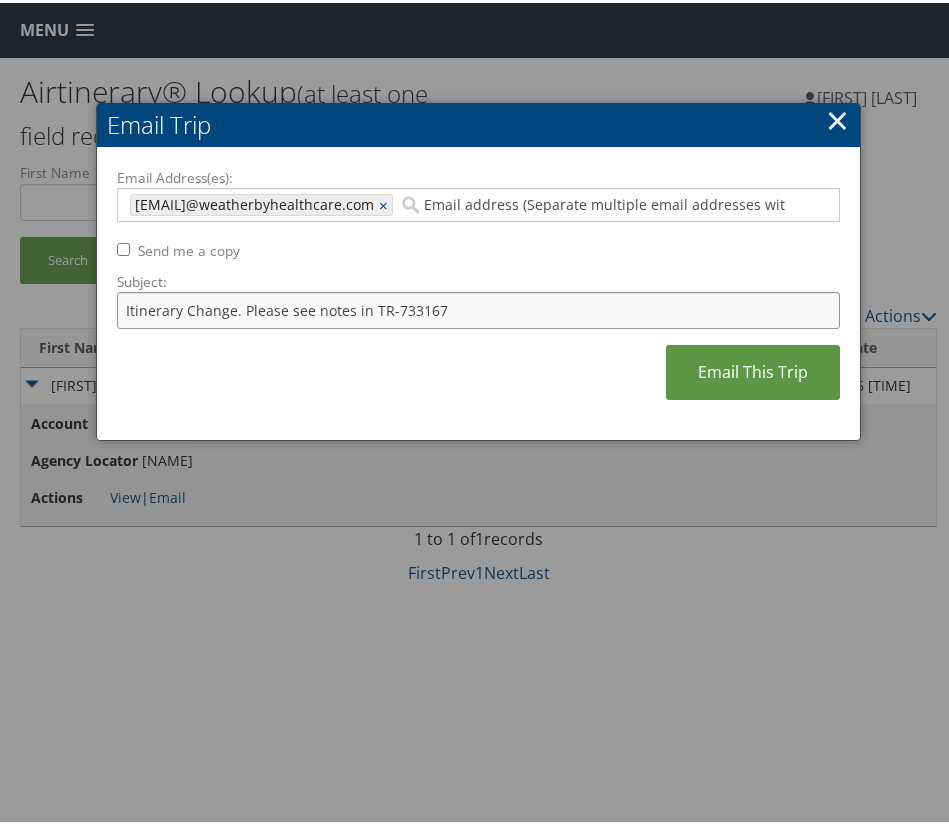 click on "Itinerary Change. Please see notes in TR-733167" at bounding box center [479, 307] 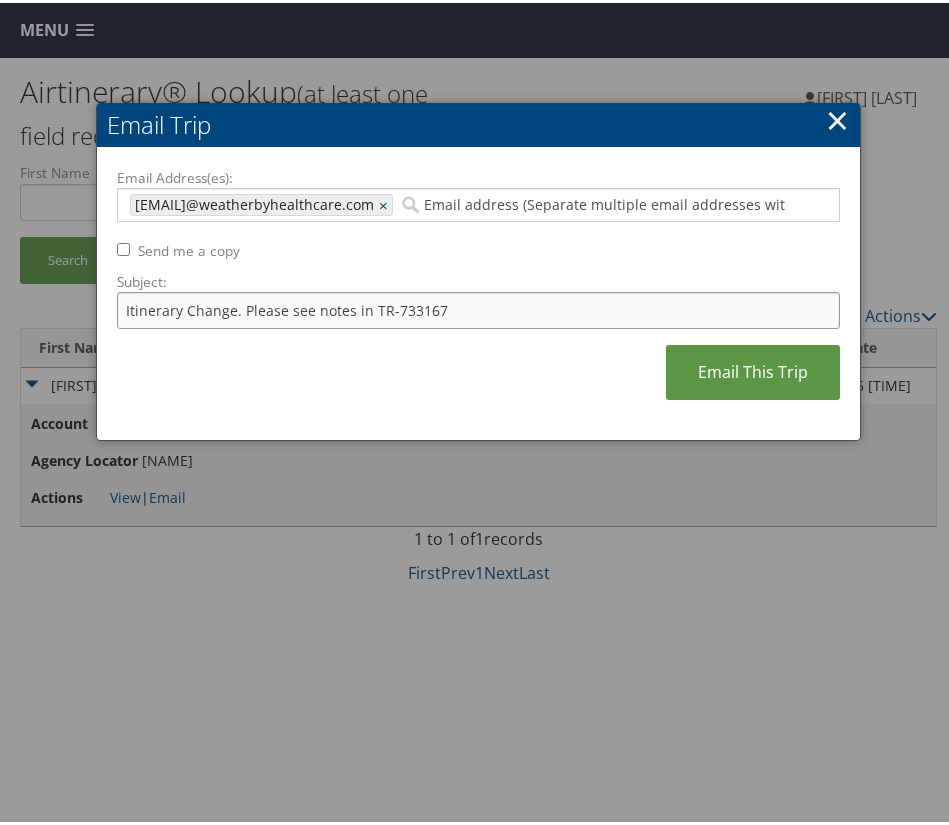 paste on "47472" 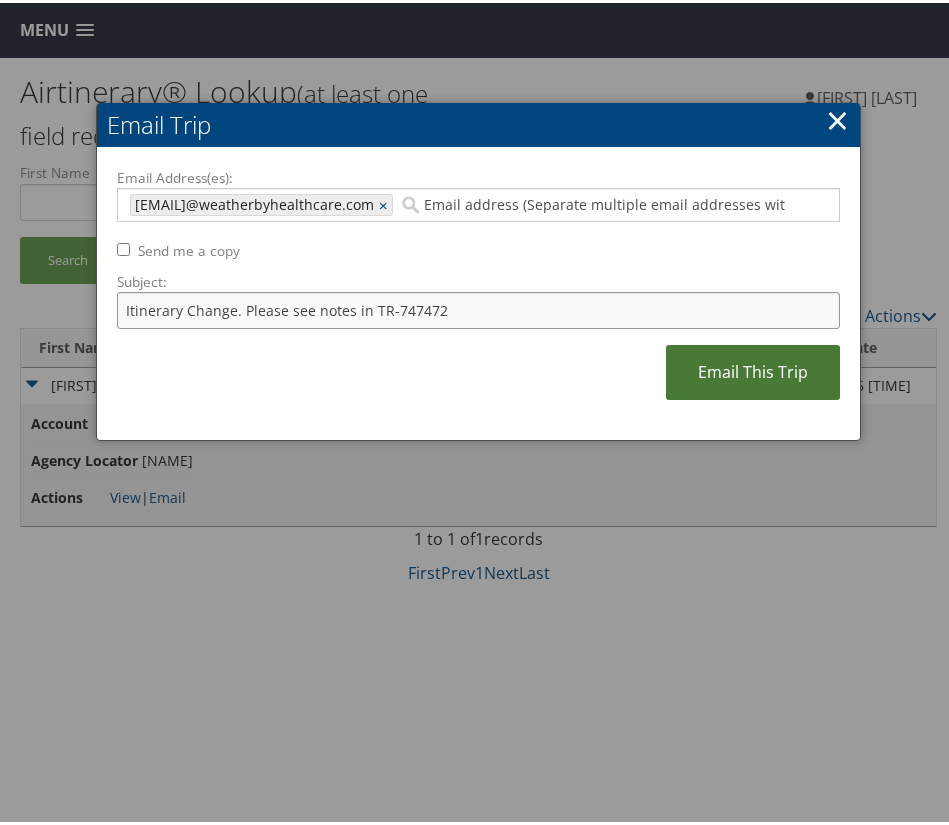 type on "Itinerary Change. Please see notes in TR-747472" 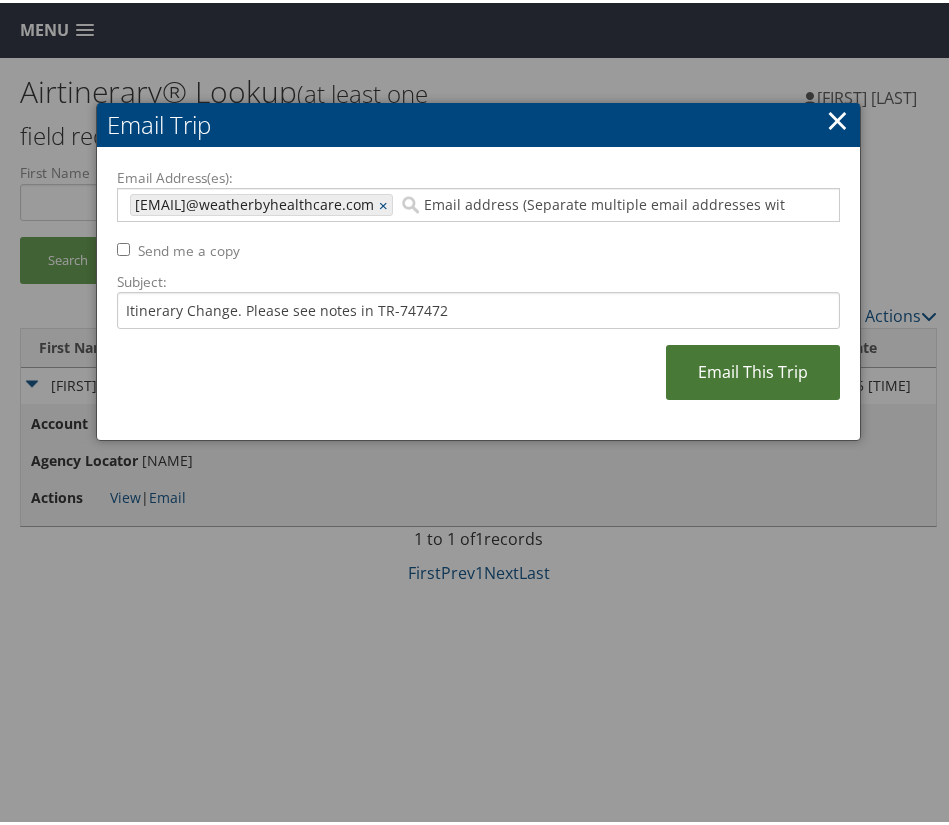 click on "Email This Trip" at bounding box center [753, 369] 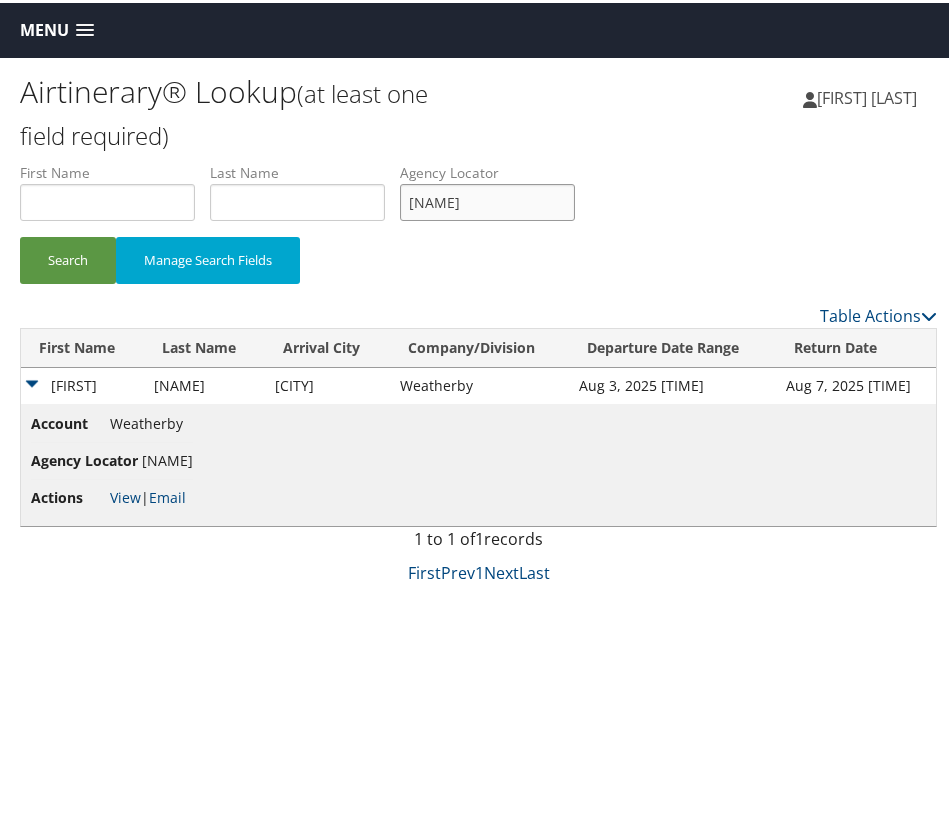 click on "[NAME]" at bounding box center (487, 199) 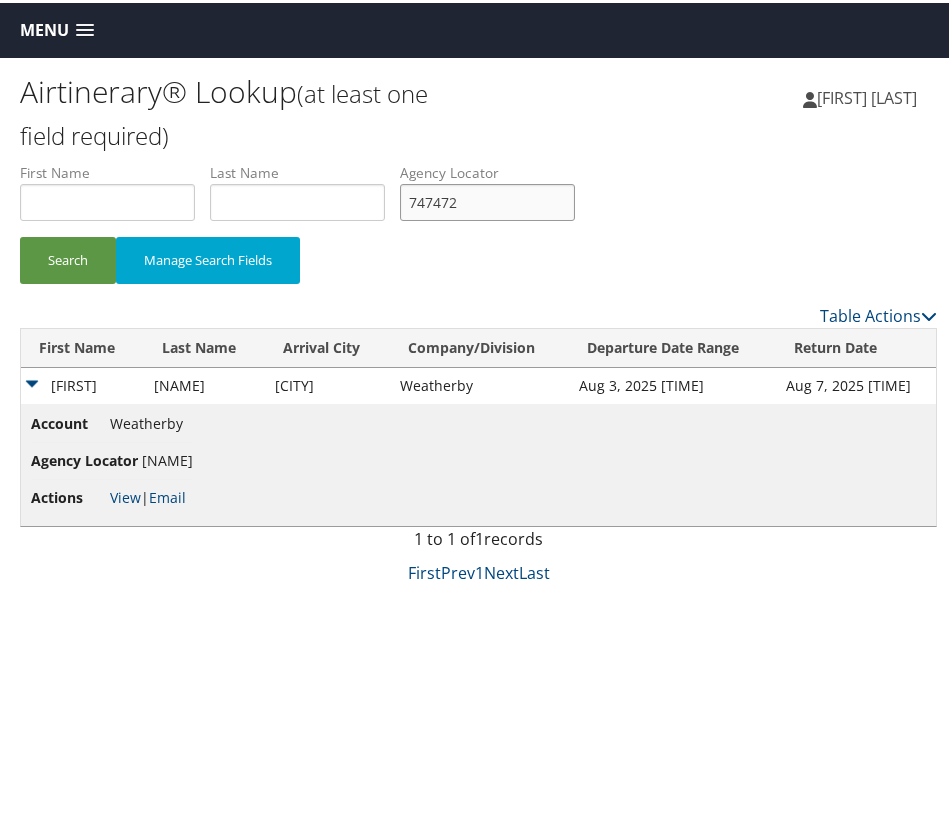 click on "747472" at bounding box center [487, 199] 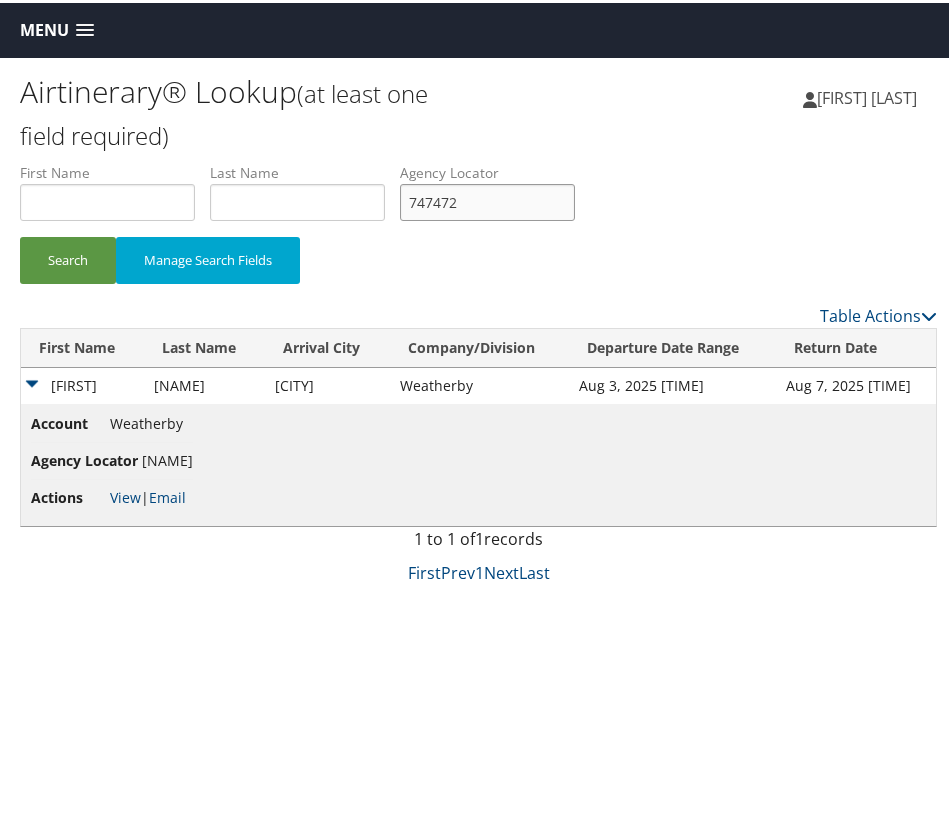 paste on "AYNSIR" 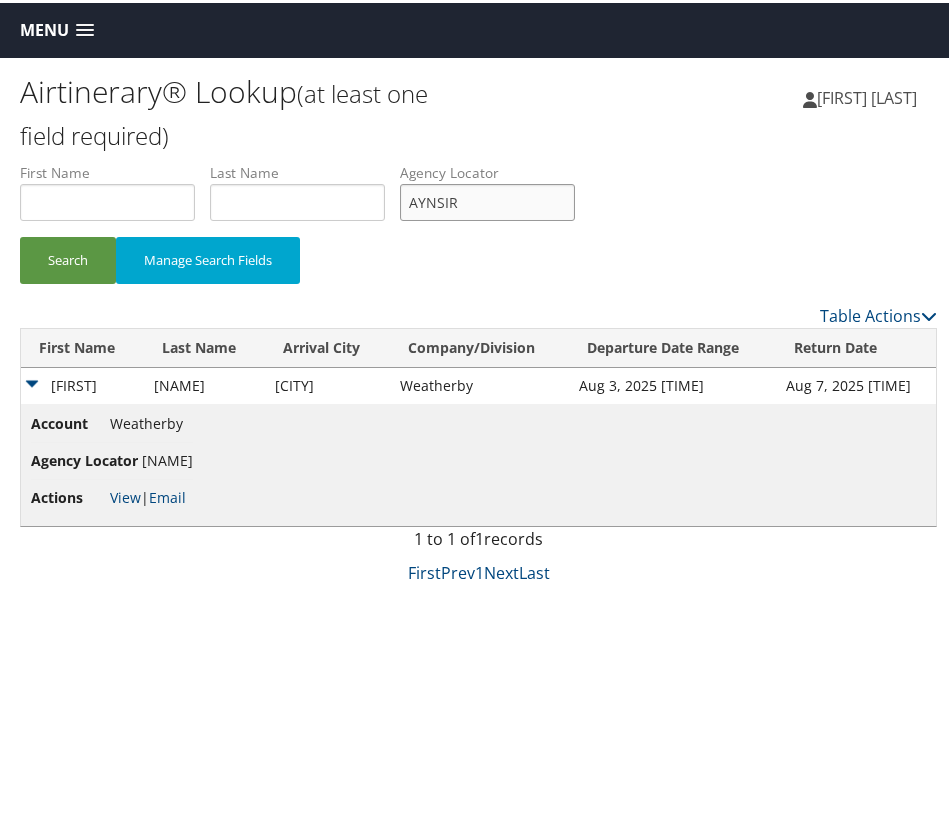 type on "AYNSIR" 